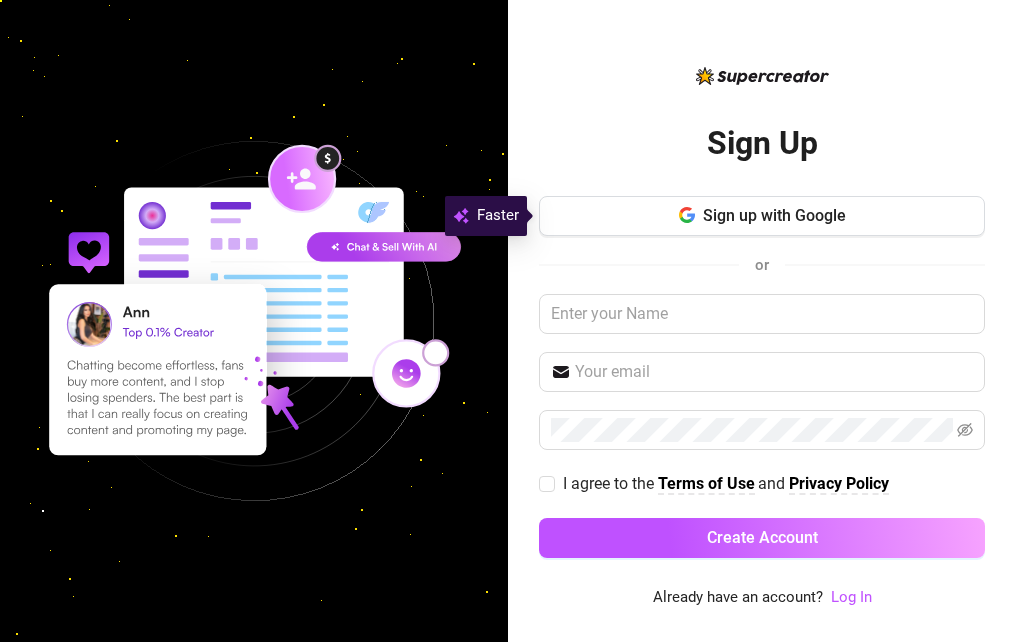scroll, scrollTop: 0, scrollLeft: 0, axis: both 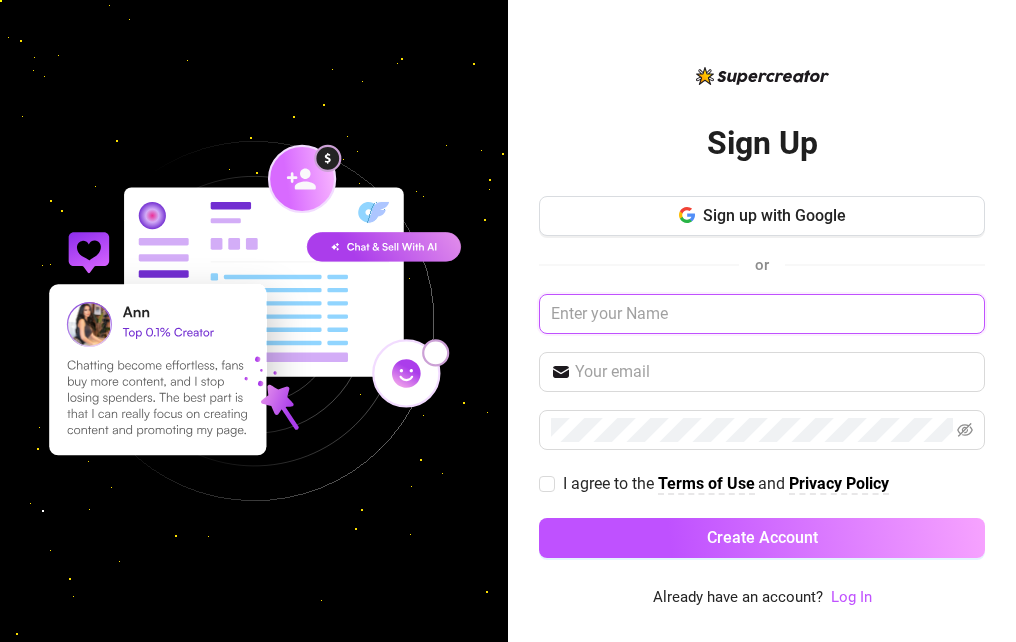 click at bounding box center (762, 314) 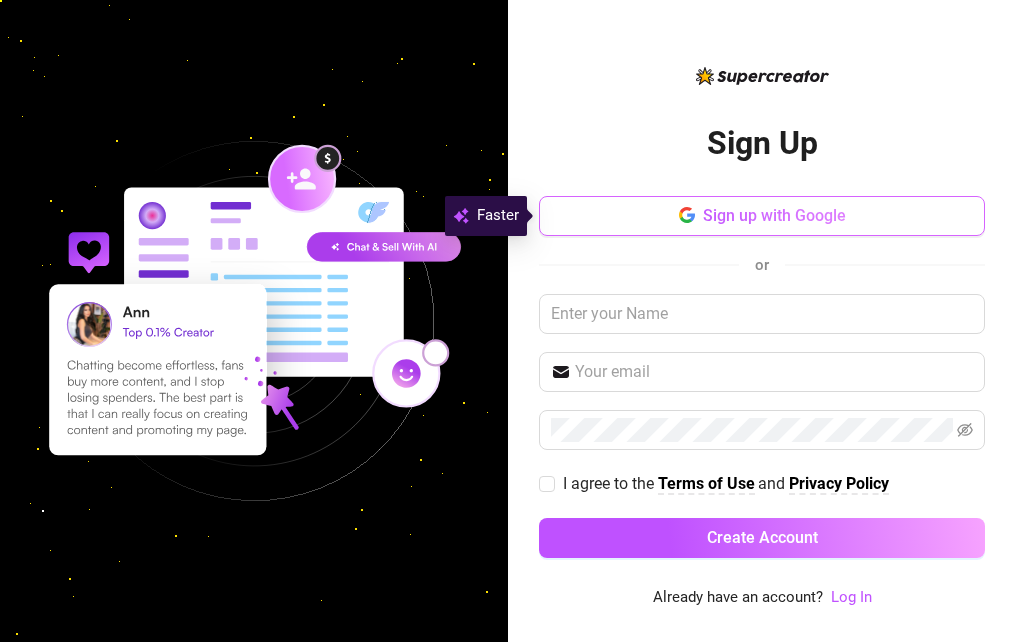 click 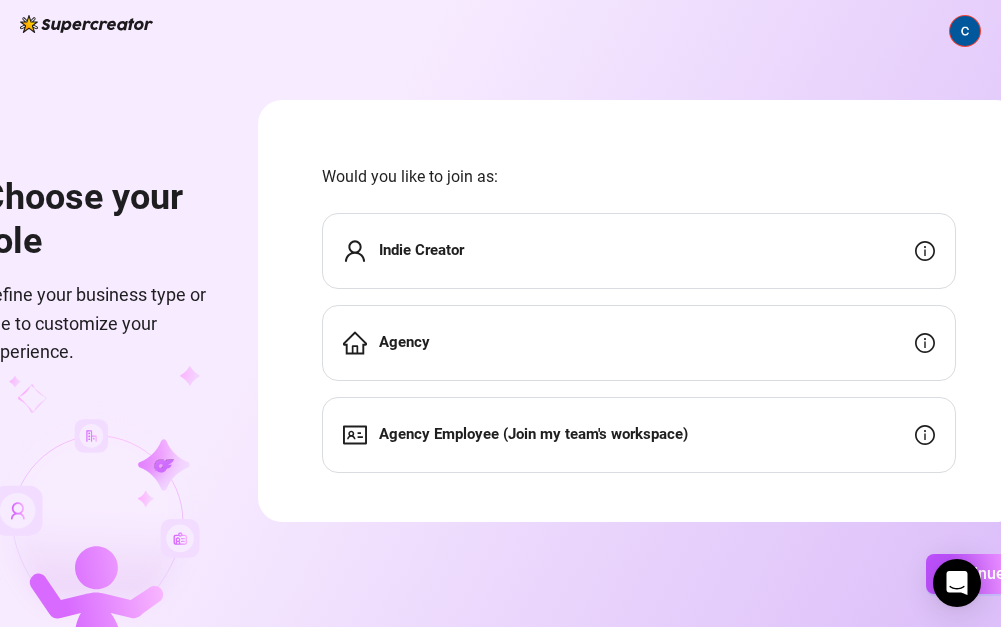 click on "Indie Creator" at bounding box center [639, 251] 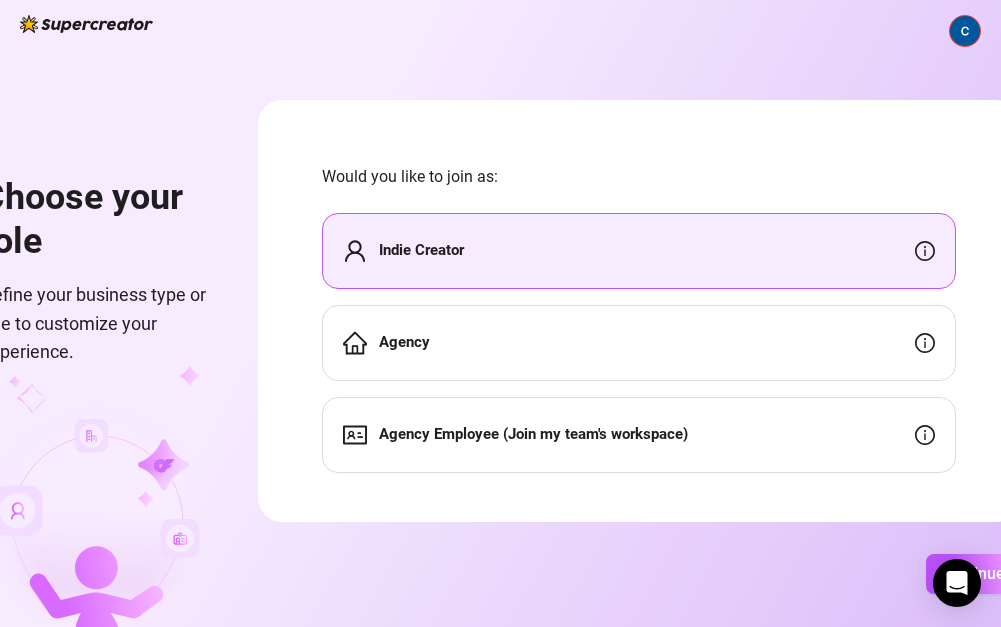 scroll, scrollTop: 3, scrollLeft: 0, axis: vertical 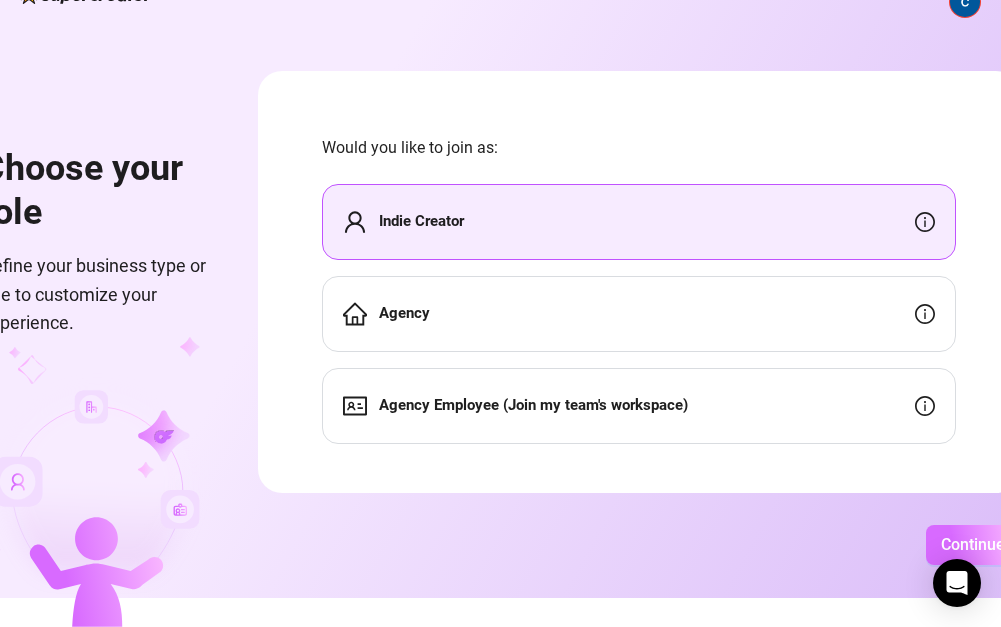 click on "Continue" at bounding box center [973, 545] 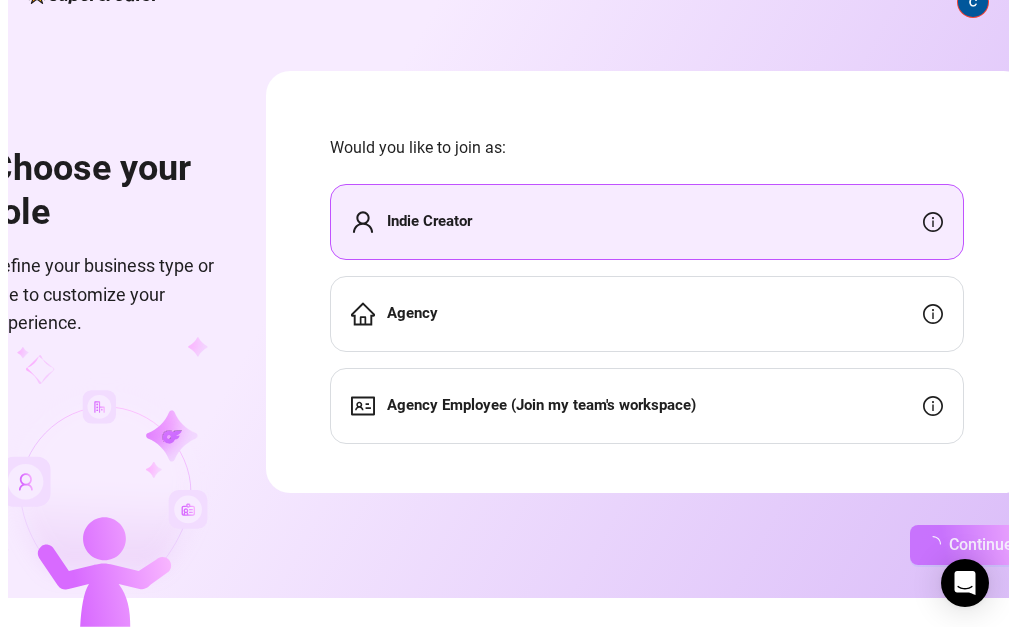 scroll, scrollTop: 15, scrollLeft: 0, axis: vertical 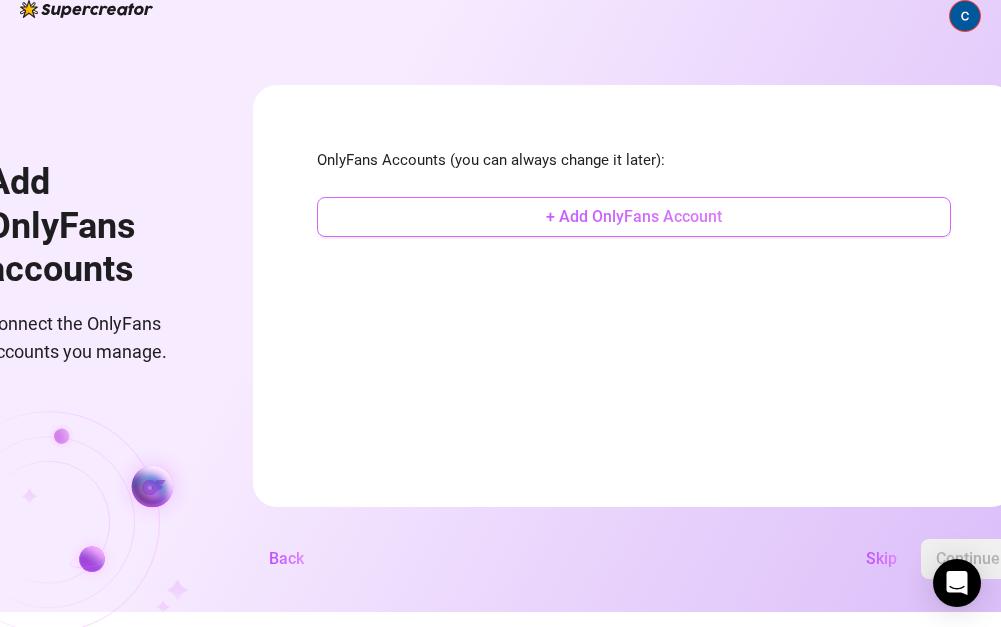 click on "+ Add OnlyFans Account" at bounding box center [634, 217] 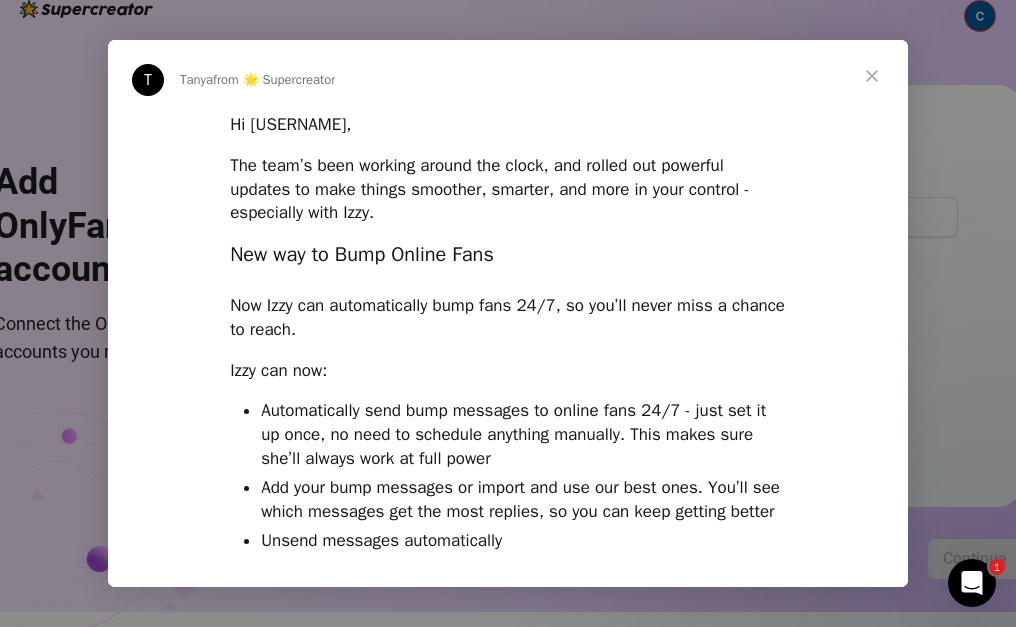 scroll, scrollTop: 0, scrollLeft: 0, axis: both 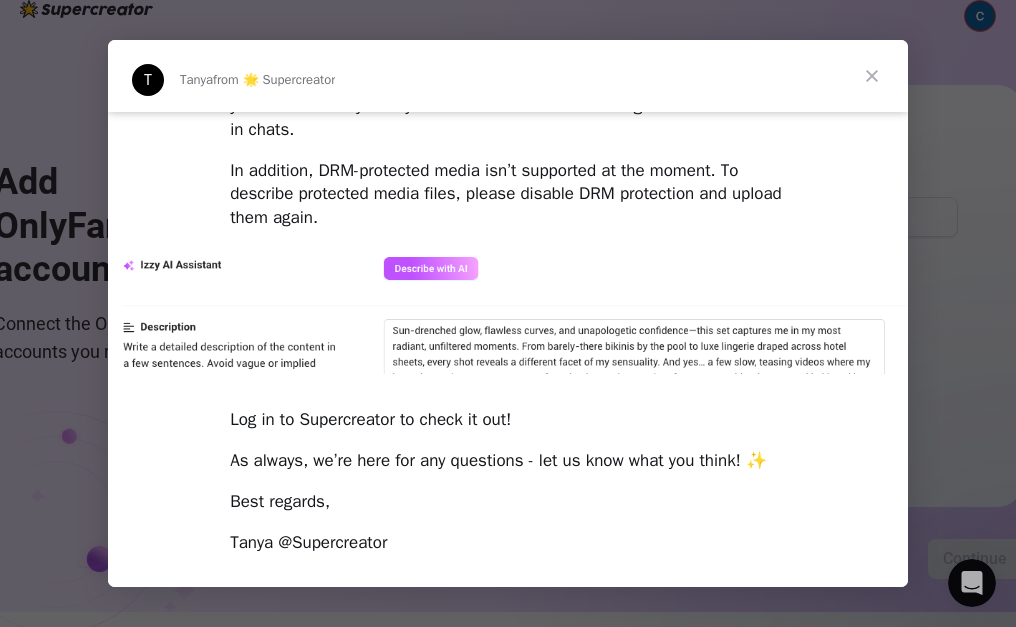 click at bounding box center (872, 76) 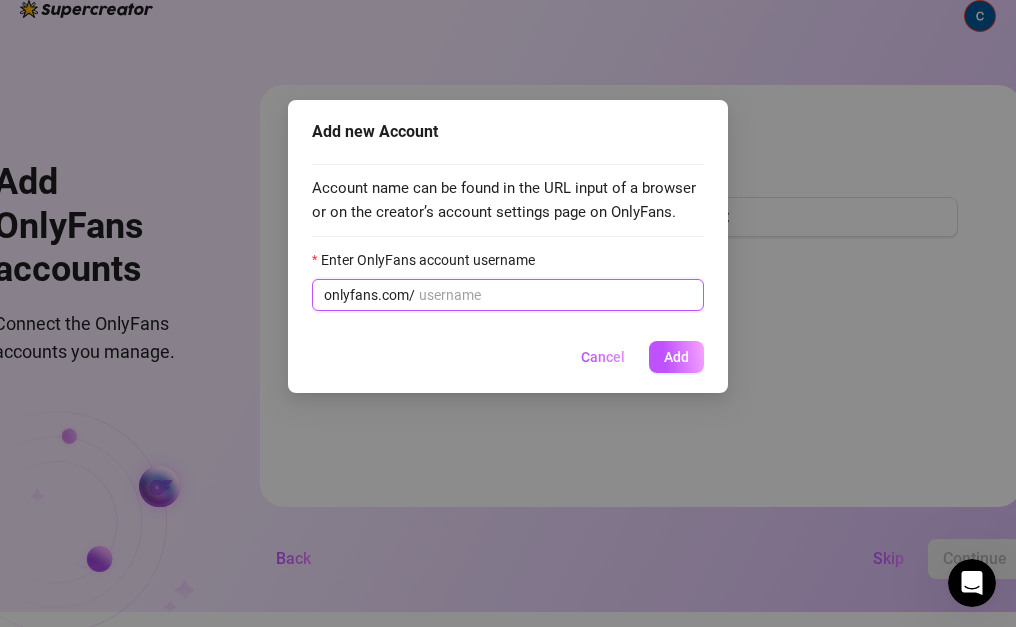 click on "Enter OnlyFans account username" at bounding box center [555, 295] 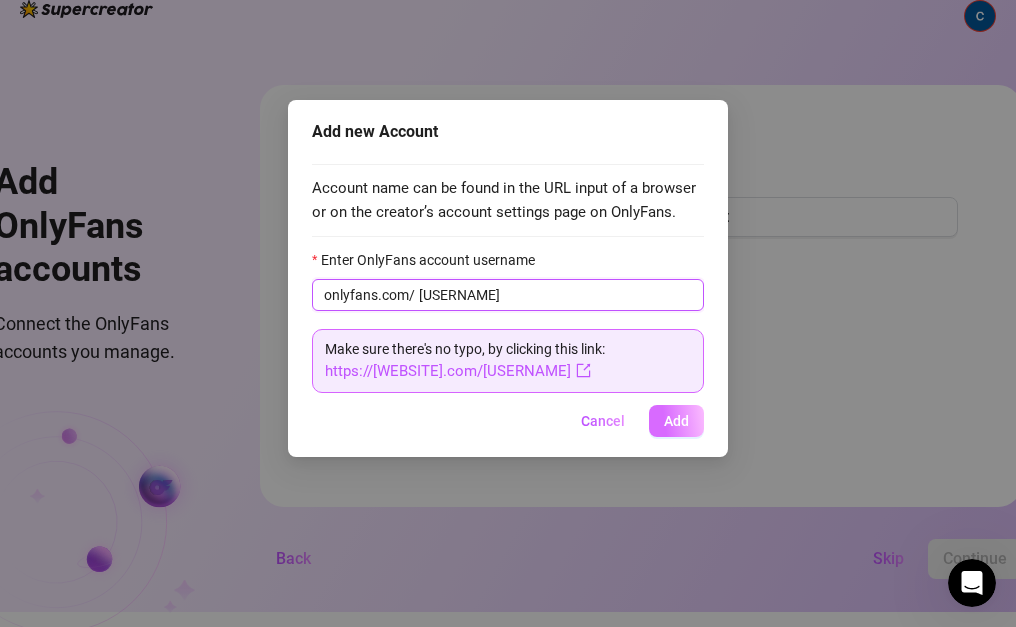 type on "gingerliciouscurvygirl" 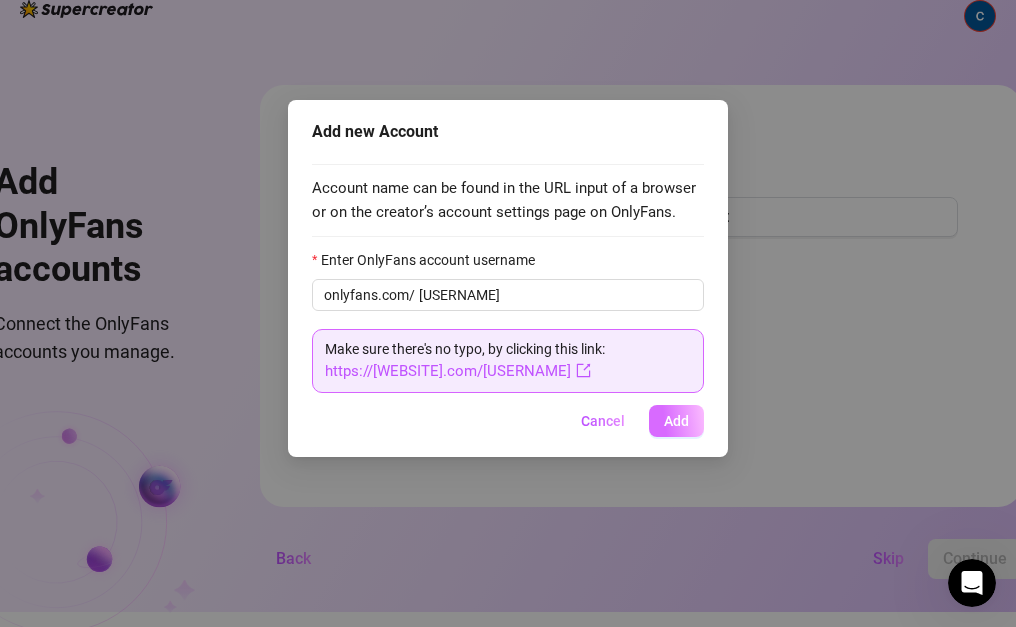 click on "Add" at bounding box center (676, 421) 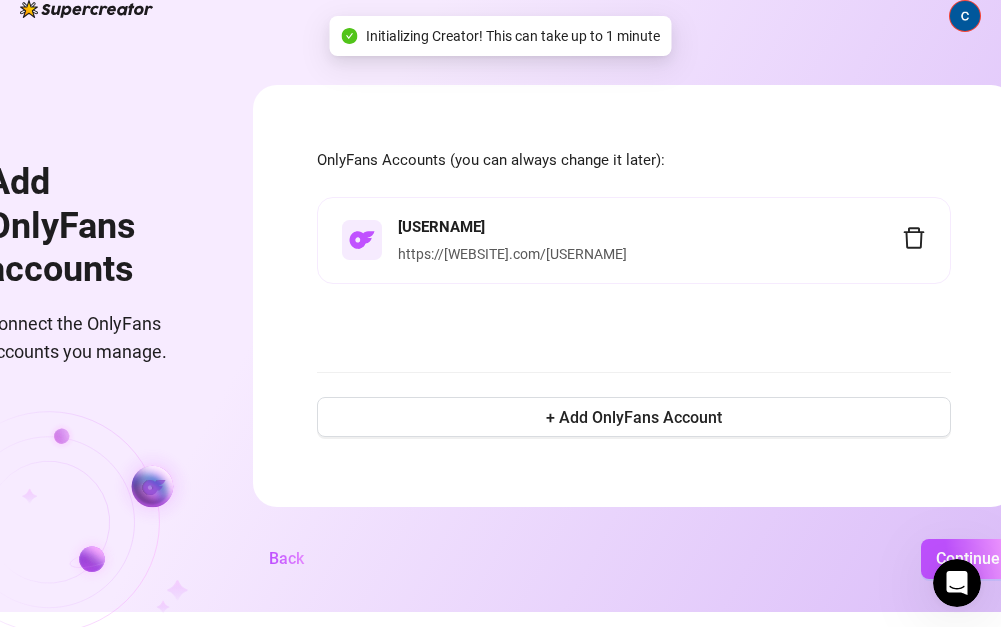 click on "https://onlyfans.com/gingerliciouscurvygirl" at bounding box center (512, 254) 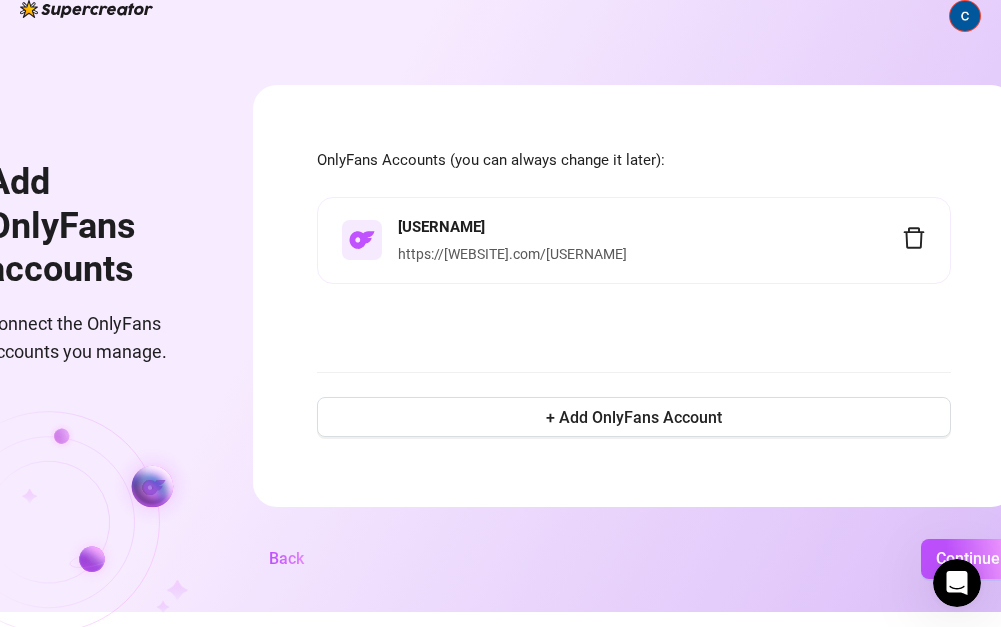 click at bounding box center [957, 583] 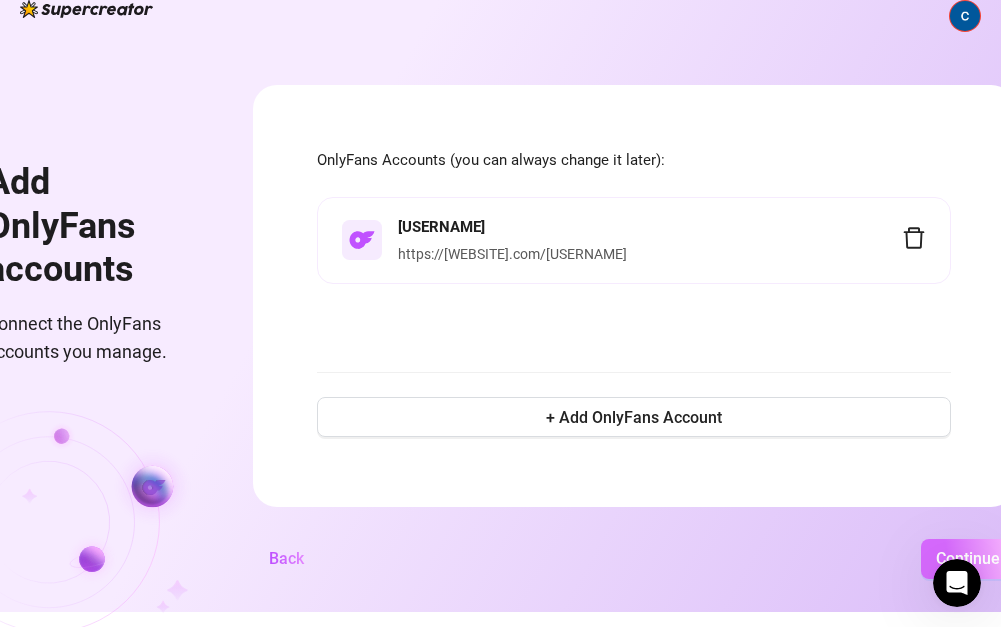 click on "Continue" at bounding box center (968, 558) 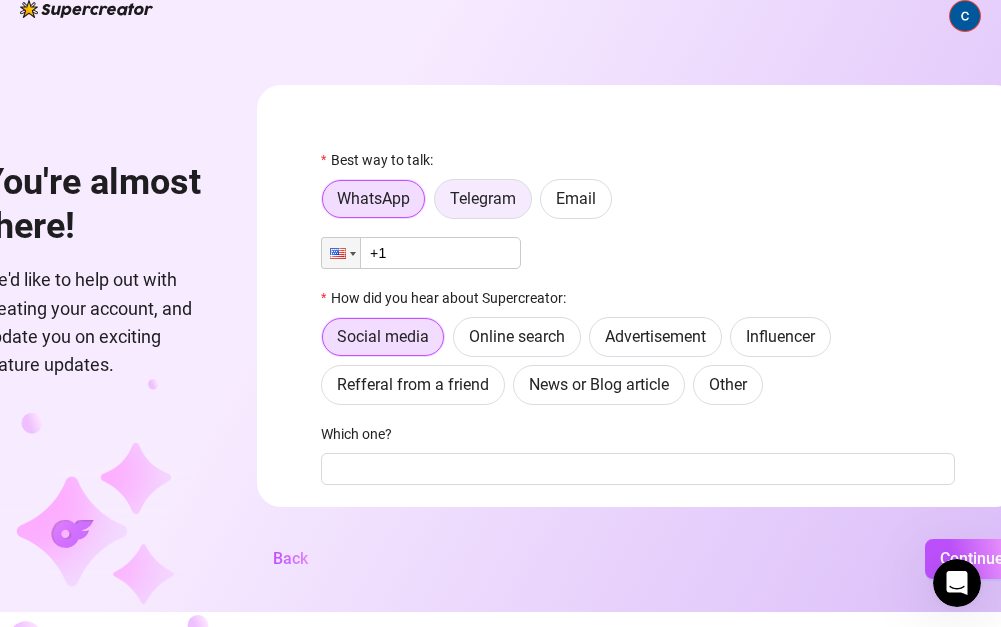 click on "Telegram" at bounding box center [483, 199] 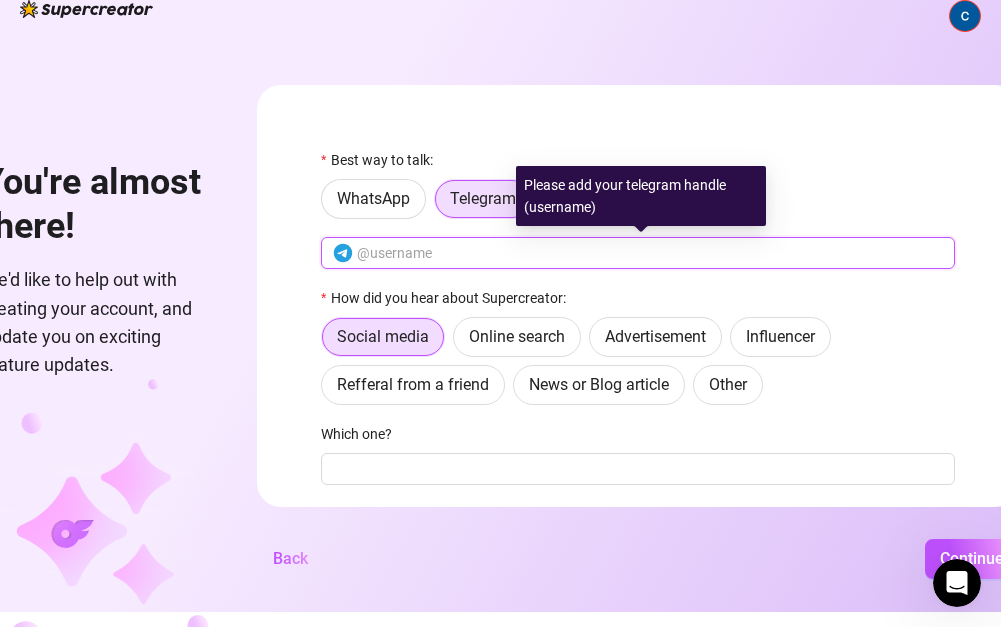 click at bounding box center [650, 253] 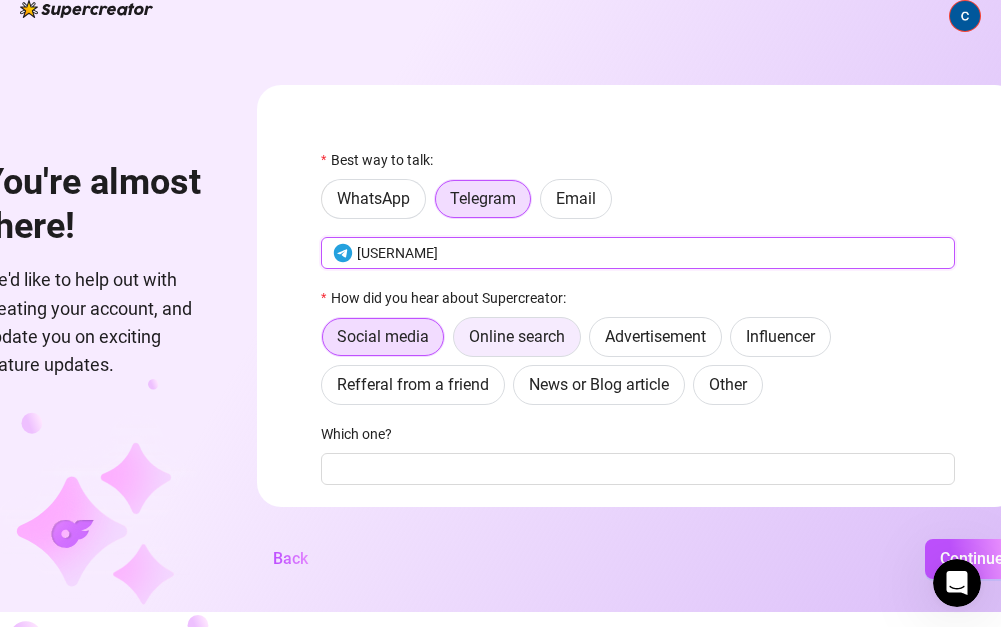 type on "coletteybetty" 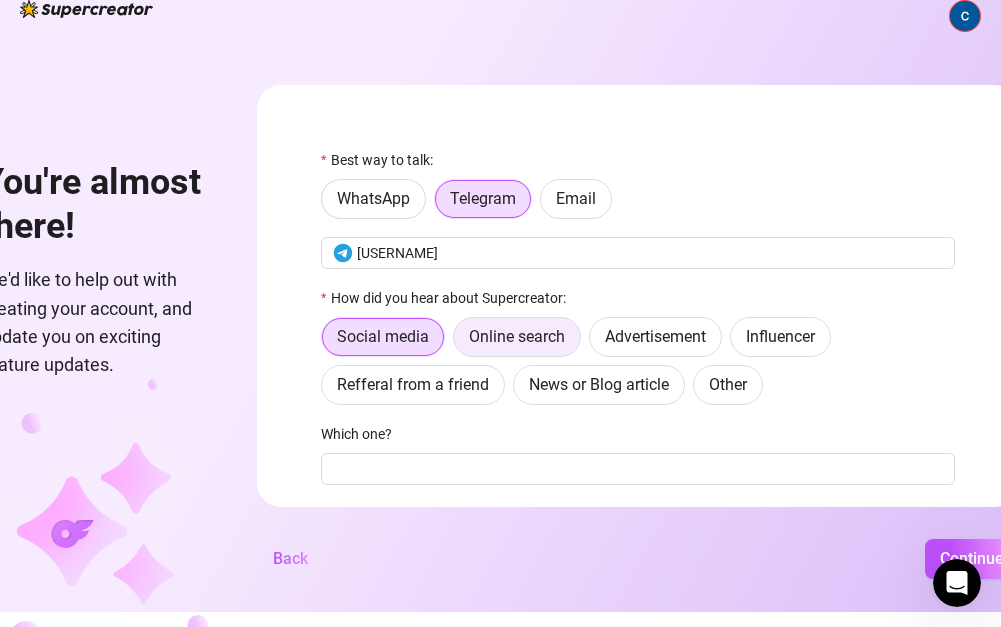 click on "Online search" at bounding box center [517, 337] 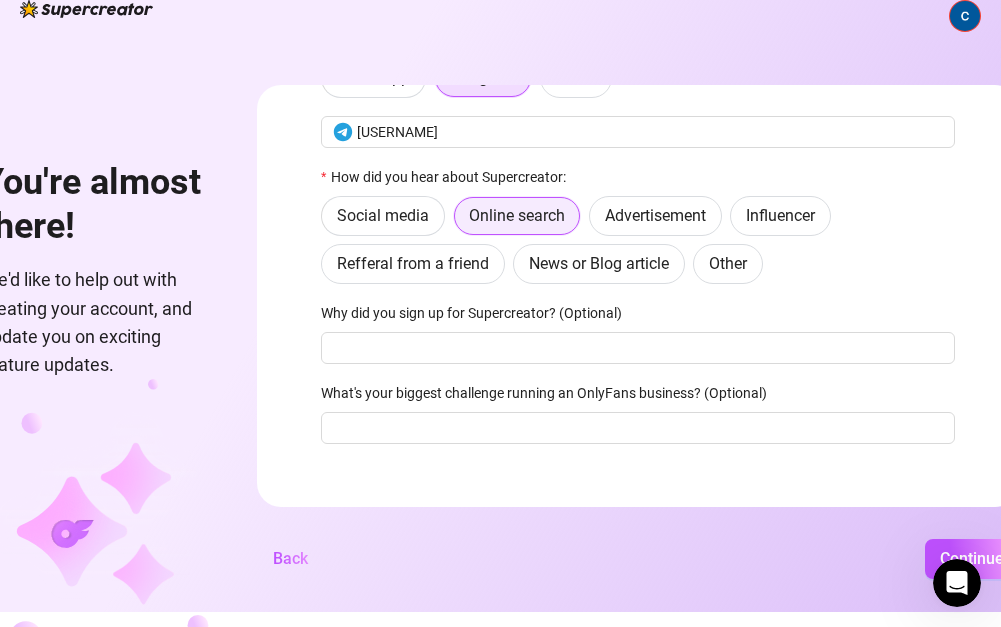 scroll, scrollTop: 130, scrollLeft: 0, axis: vertical 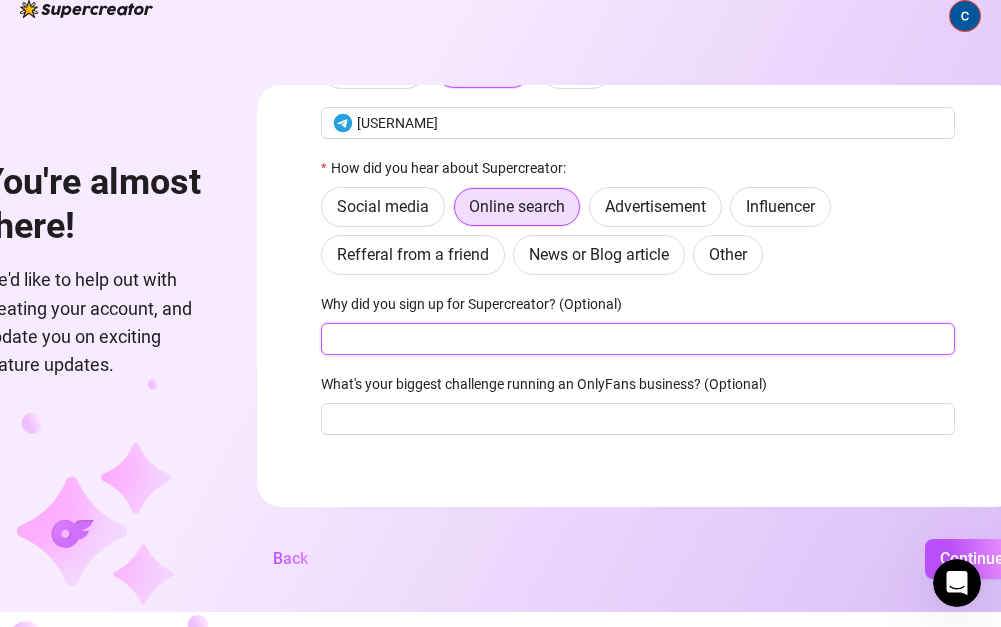 click on "Why did you sign up for Supercreator? (Optional)" at bounding box center [638, 339] 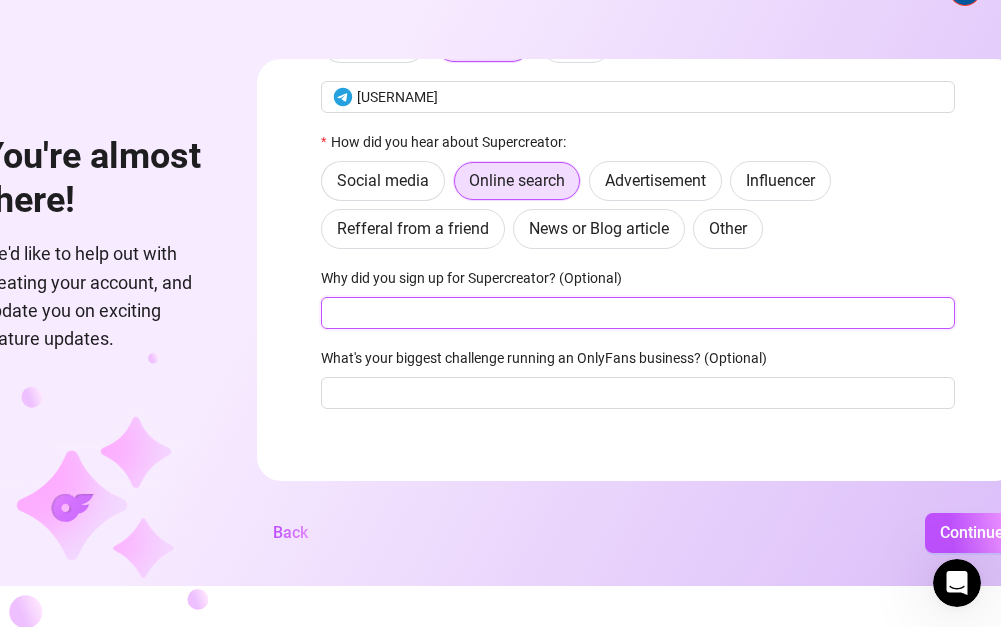scroll, scrollTop: 65, scrollLeft: 0, axis: vertical 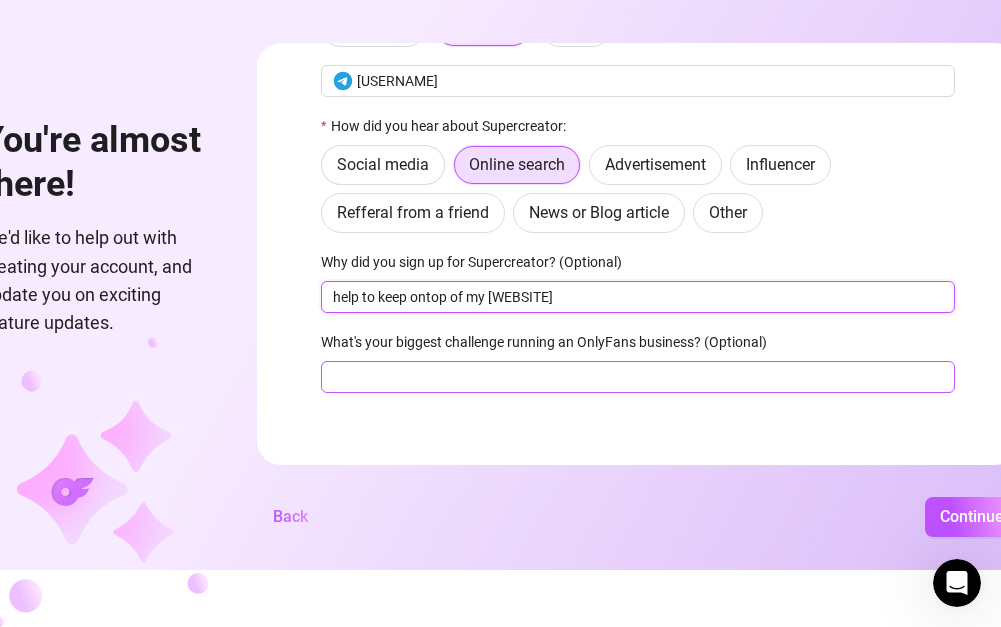type on "help to keep ontop of my onlyfans" 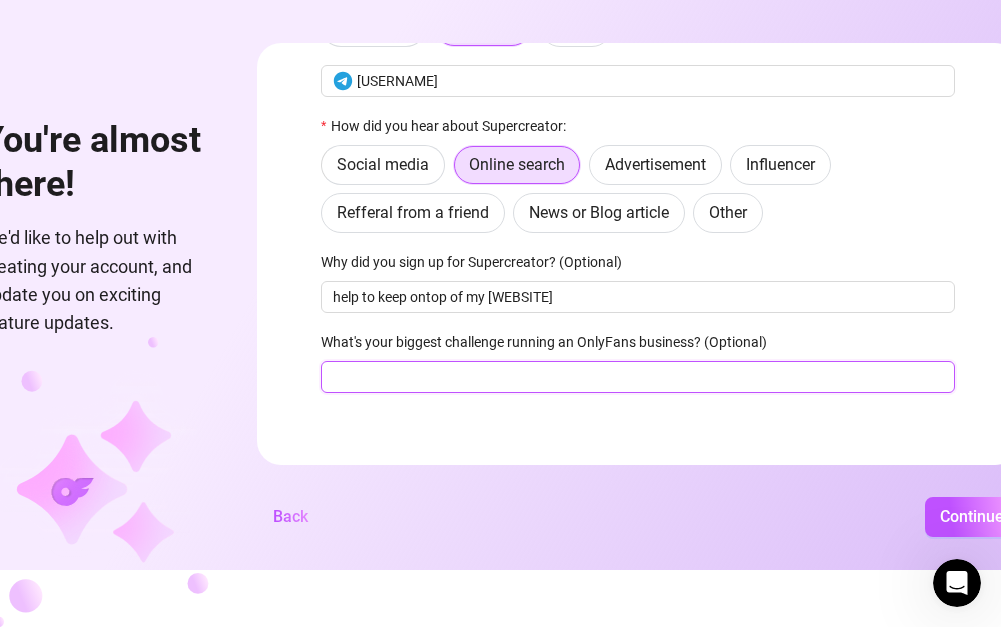 click on "What's your biggest challenge running an OnlyFans business? (Optional)" at bounding box center (638, 377) 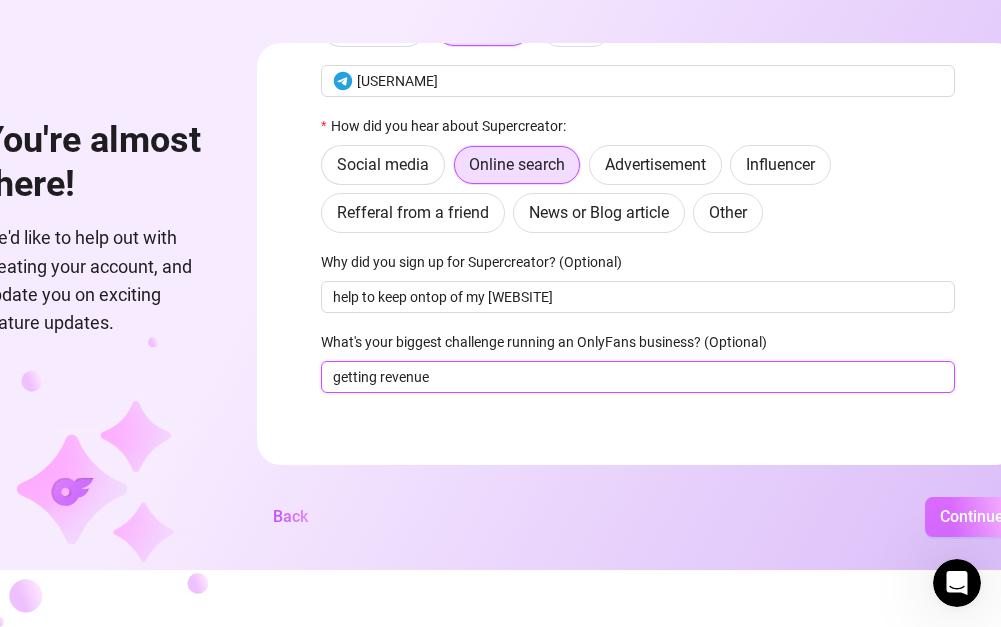 type on "getting revenue" 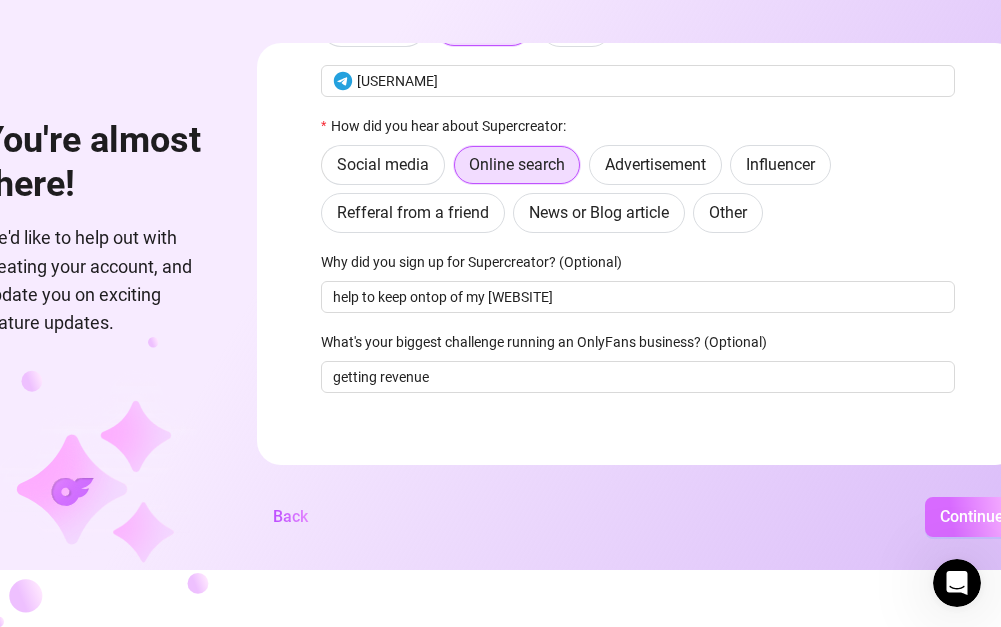 click on "Continue" at bounding box center [972, 516] 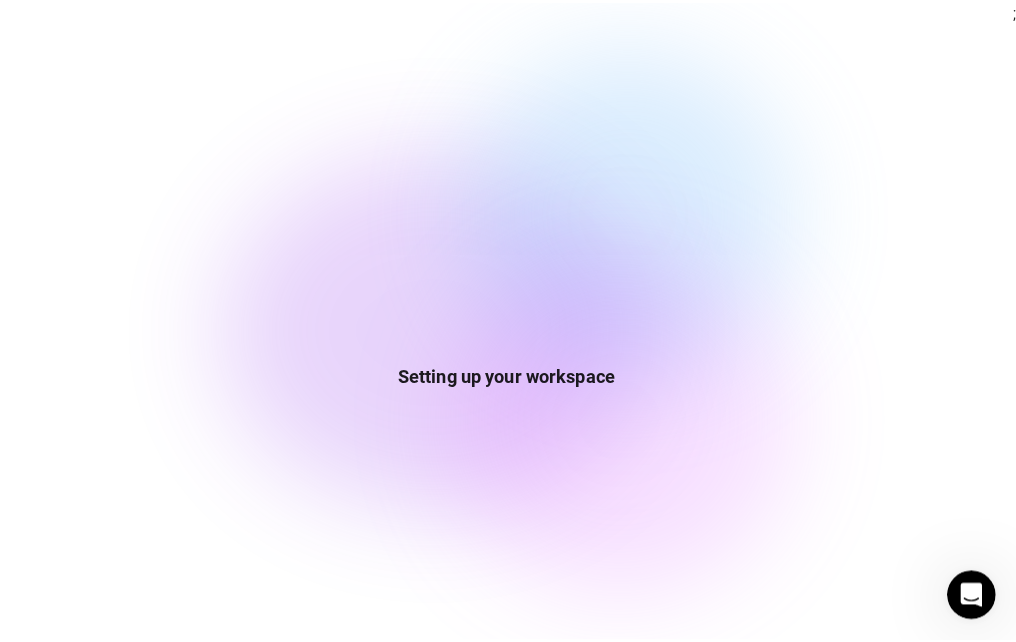 scroll, scrollTop: 0, scrollLeft: 0, axis: both 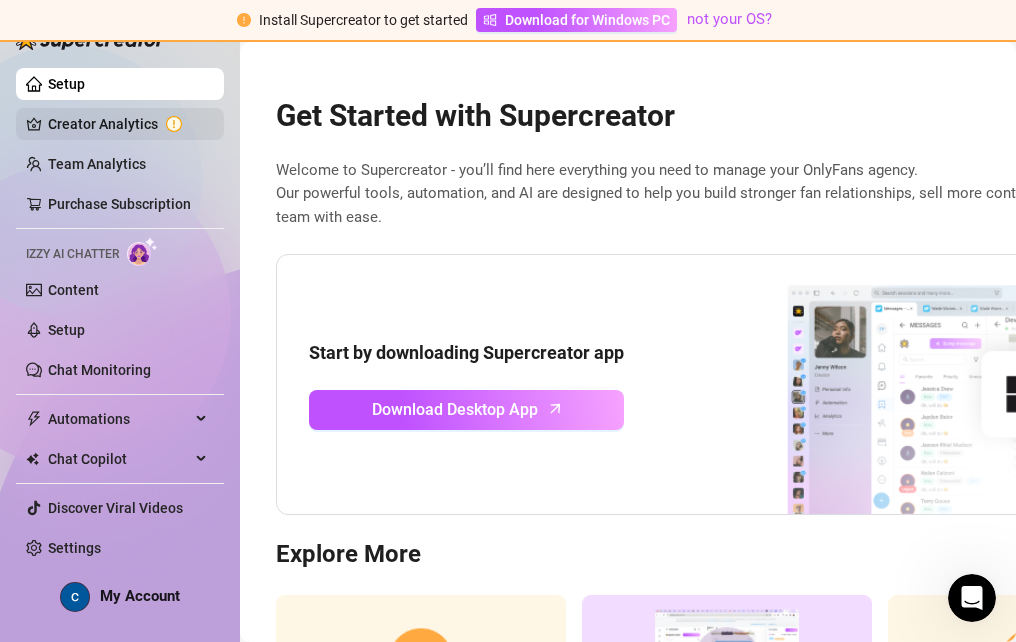 click on "Creator Analytics" at bounding box center [128, 124] 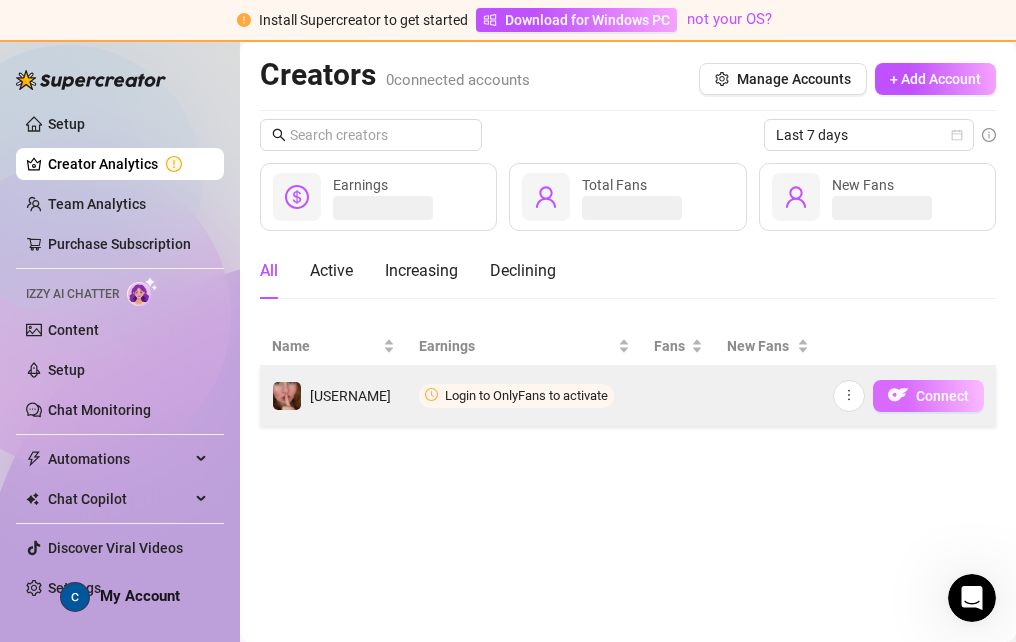 click at bounding box center (898, 395) 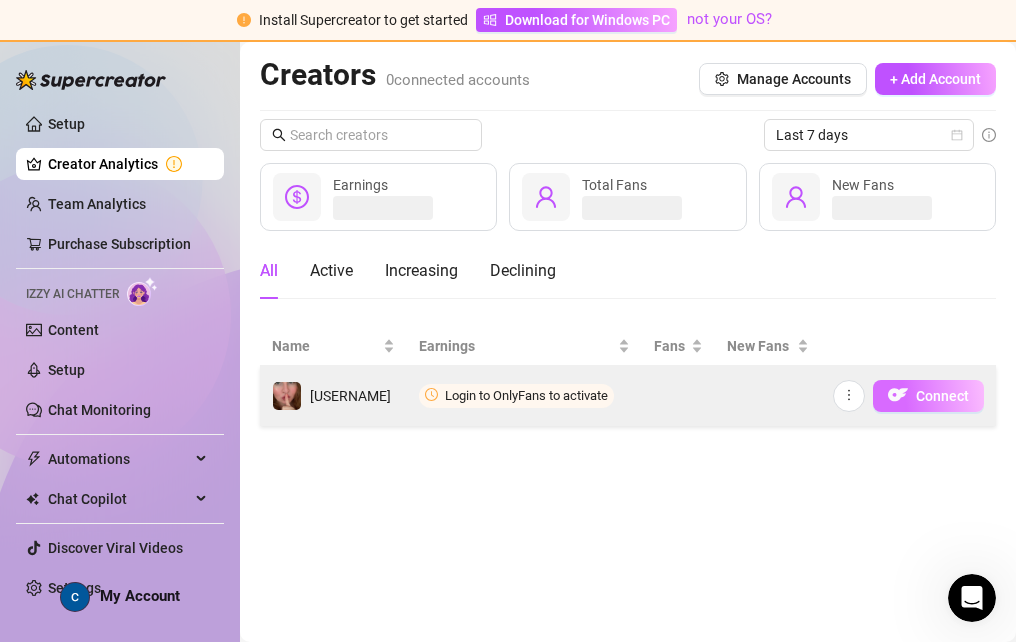 click at bounding box center [898, 395] 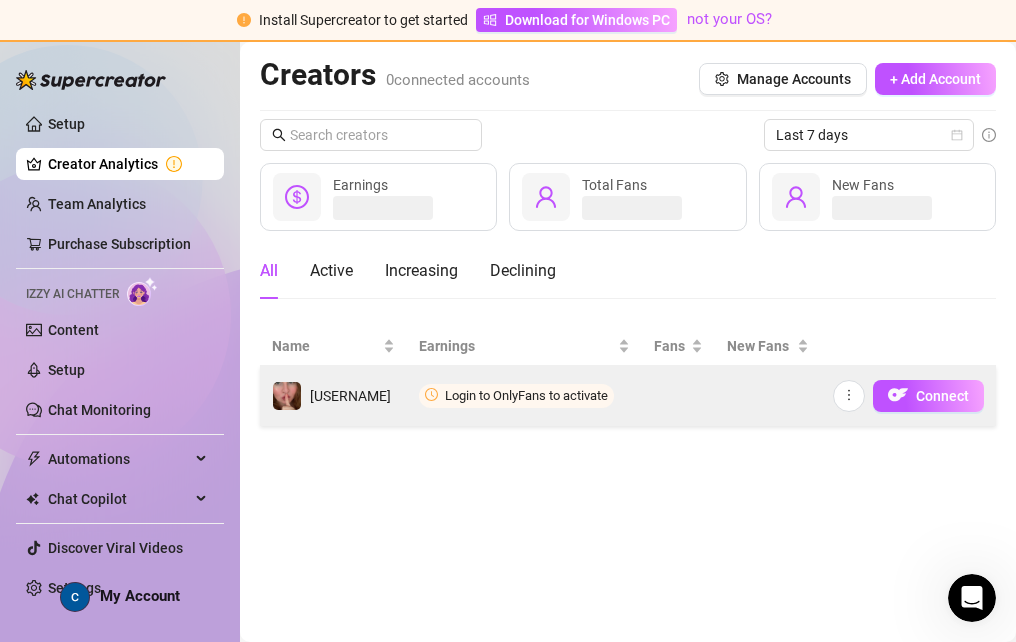 click on "Login to OnlyFans to activate" at bounding box center [524, 396] 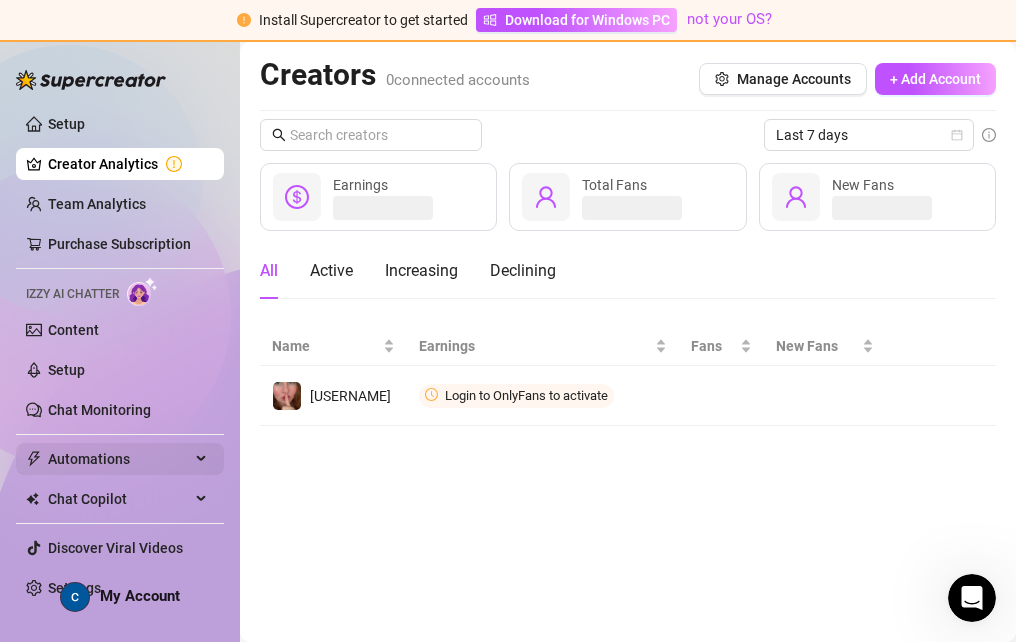 click at bounding box center [203, 459] 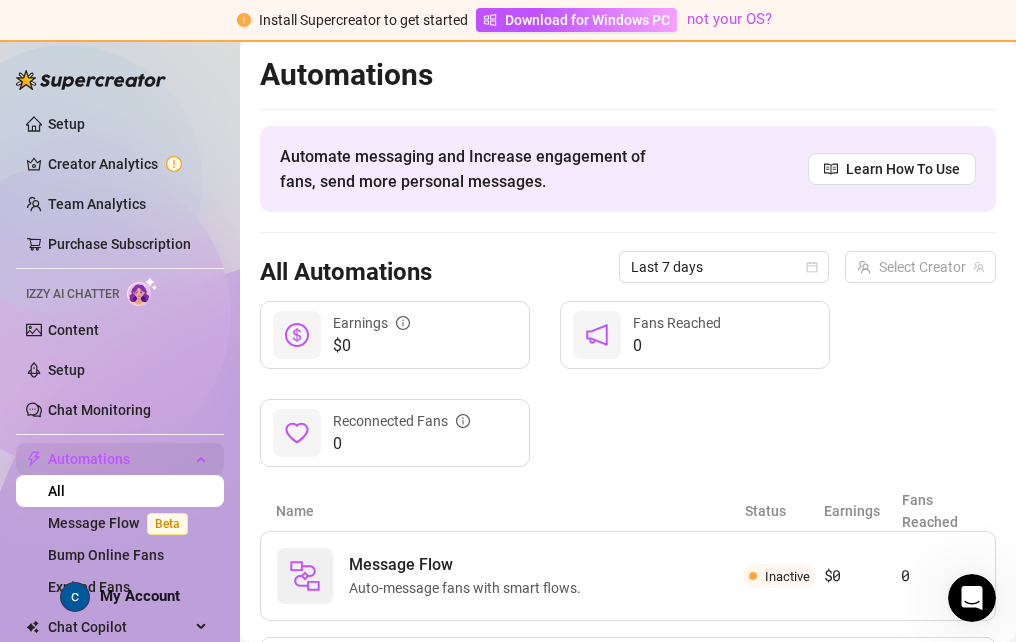 scroll, scrollTop: 98, scrollLeft: 0, axis: vertical 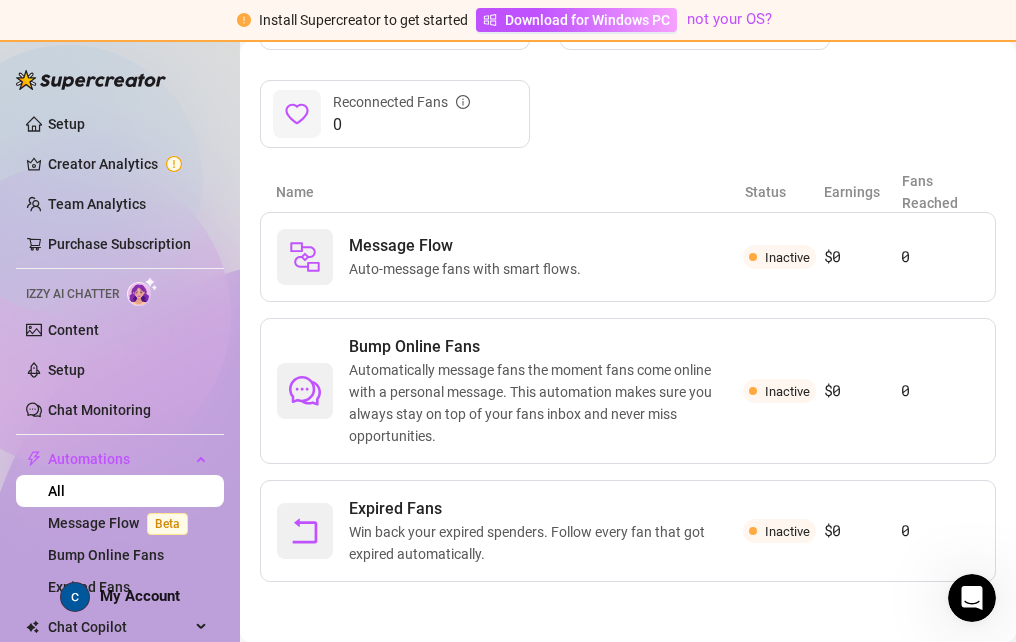 click on "Setup Creator Analytics   Team Analytics Purchase Subscription Izzy AI Chatter Content Setup Chat Monitoring Automations All Message Flow Beta Bump Online Fans Expired Fans Chat Copilot Discover Viral Videos Settings" at bounding box center [120, 420] 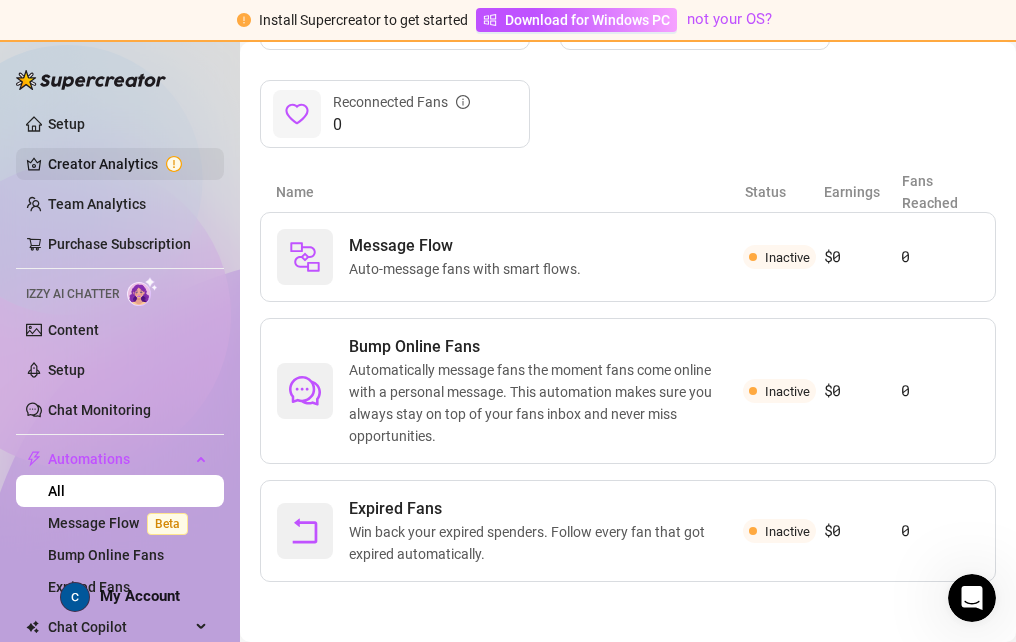 click on "Creator Analytics" at bounding box center [128, 164] 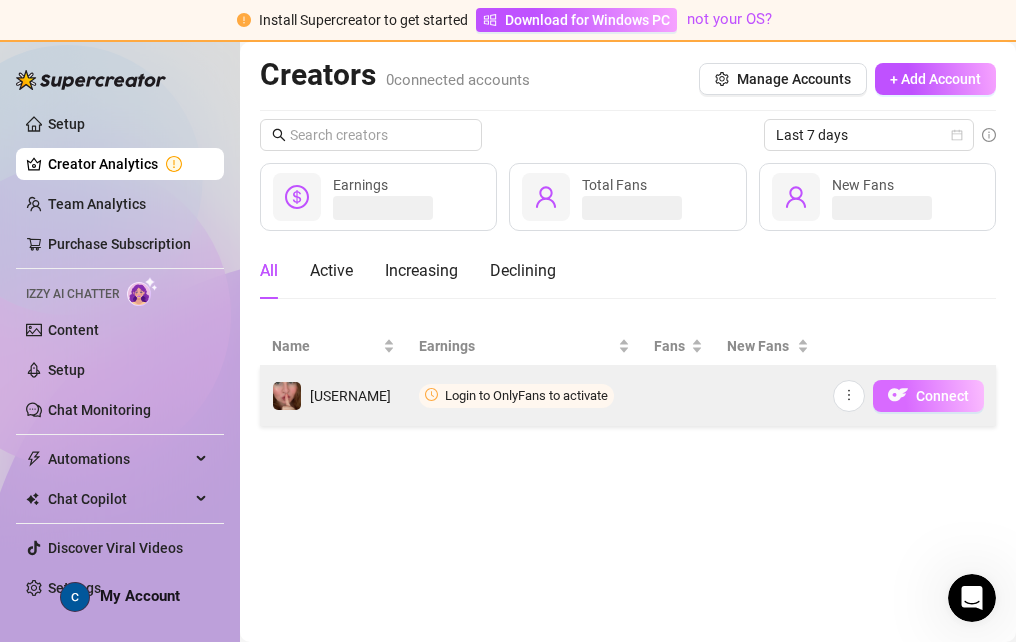 click at bounding box center (898, 395) 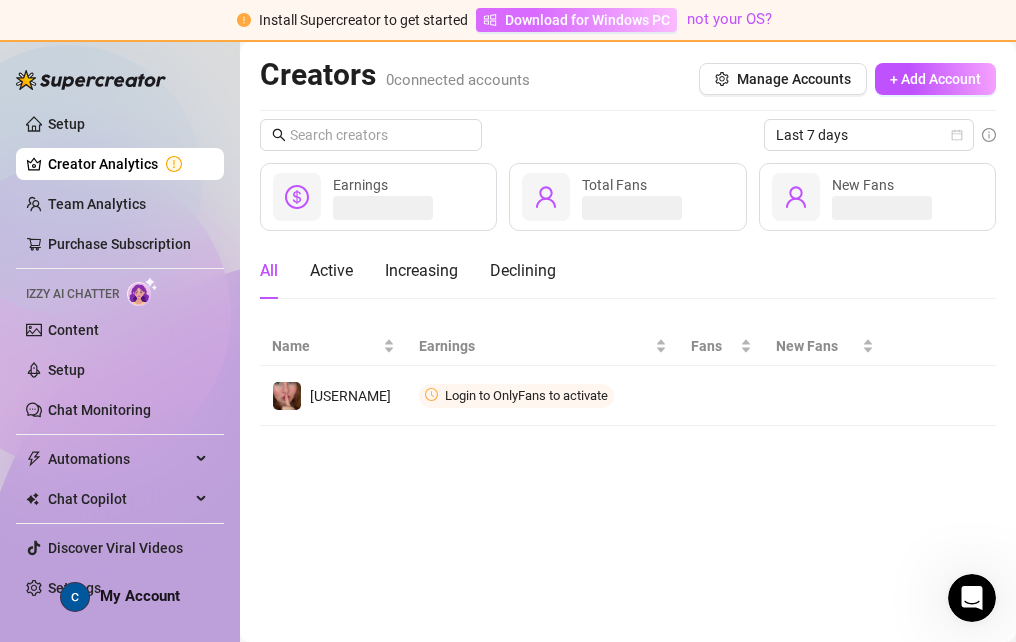 click on "Download for Windows PC" at bounding box center (587, 20) 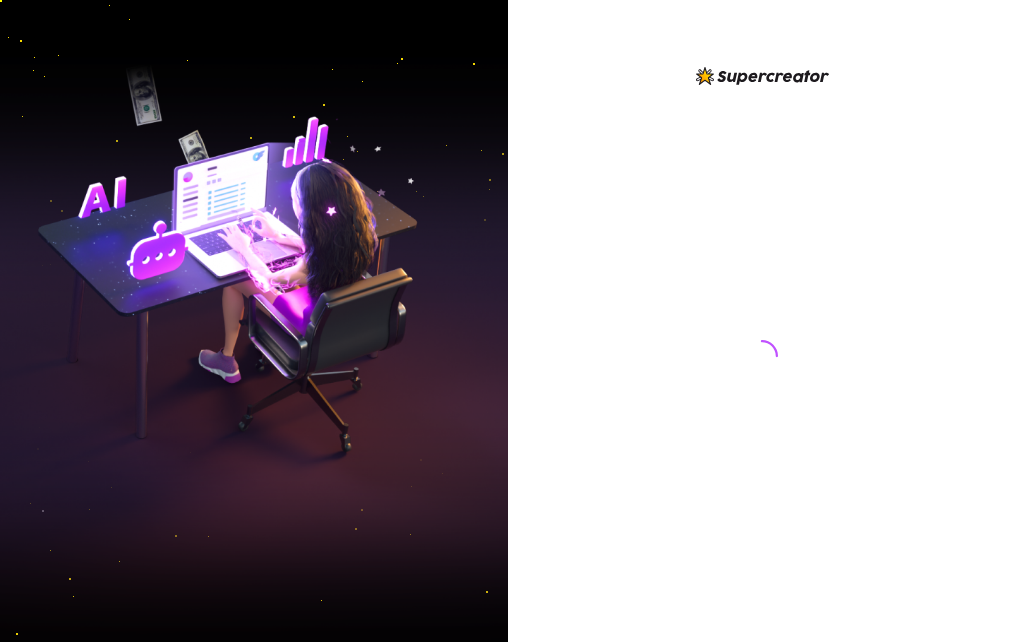 scroll, scrollTop: 0, scrollLeft: 0, axis: both 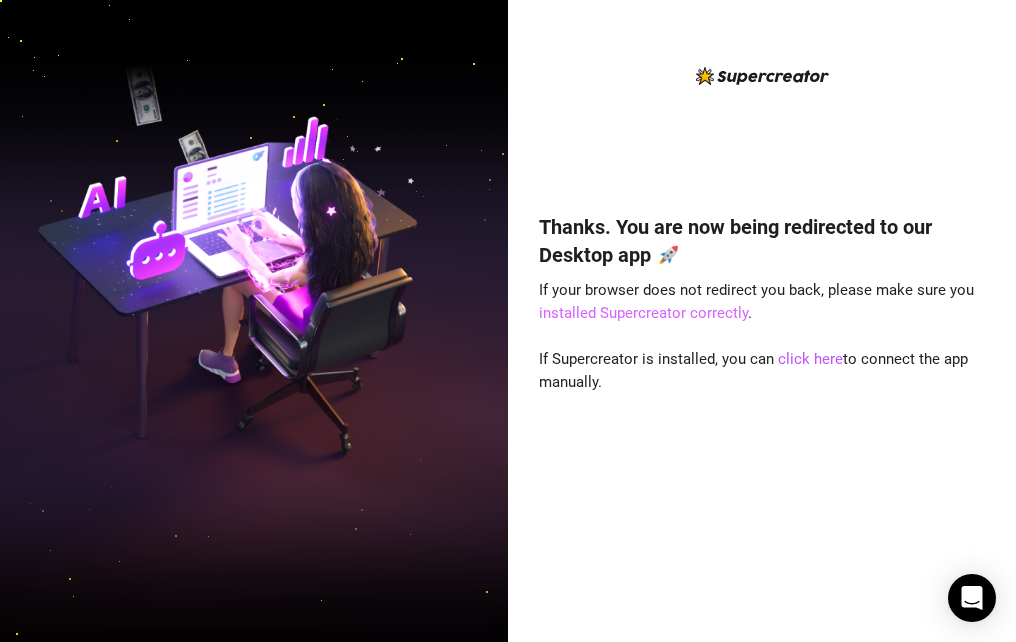 click on "installed Supercreator correctly" at bounding box center [643, 313] 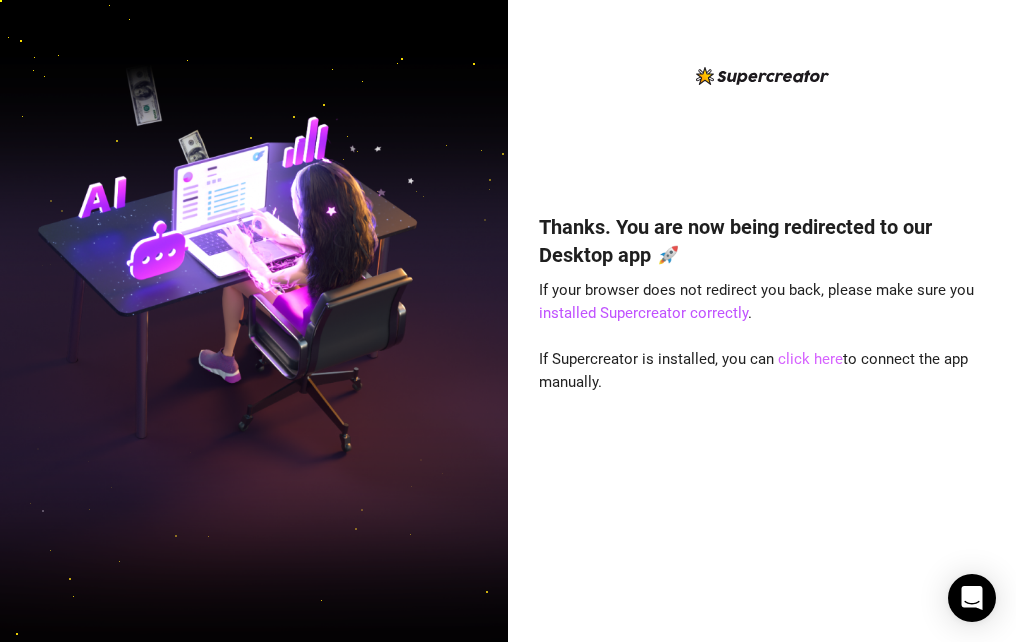 click on "click here" at bounding box center (810, 359) 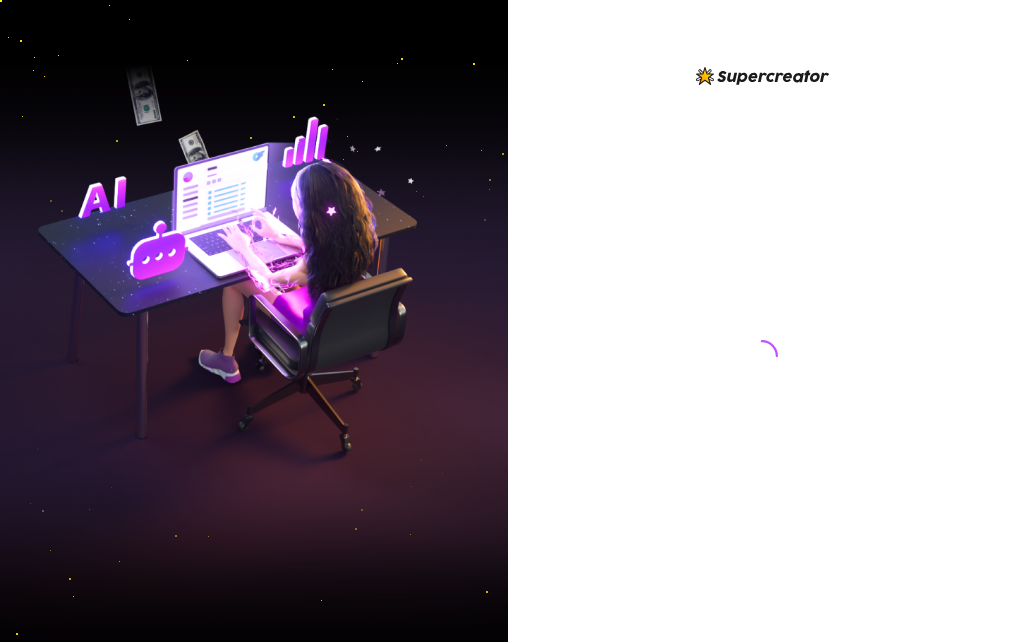 scroll, scrollTop: 0, scrollLeft: 0, axis: both 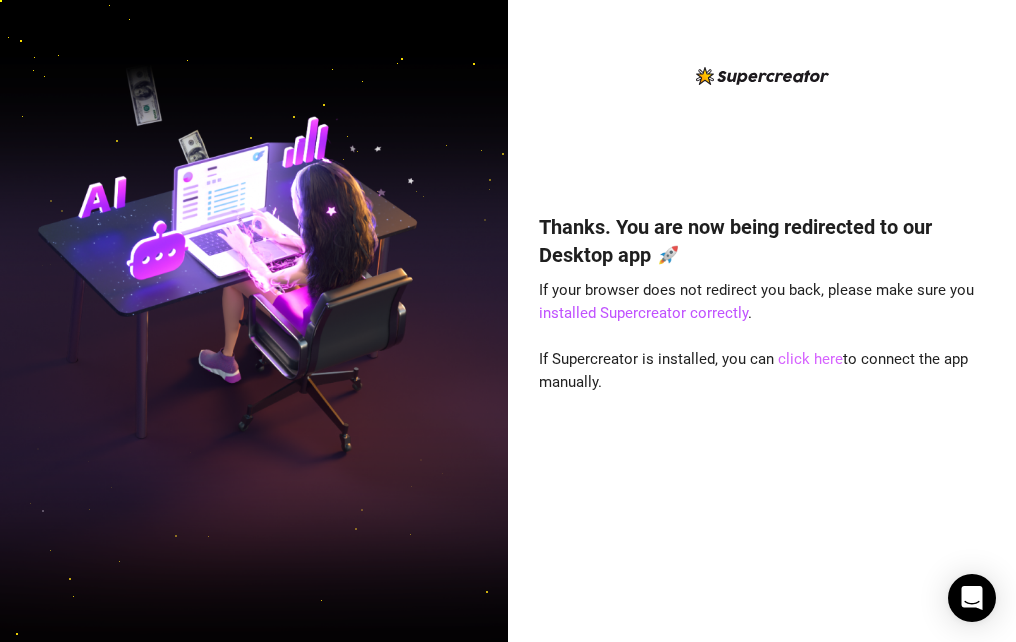 click on "click here" at bounding box center [810, 359] 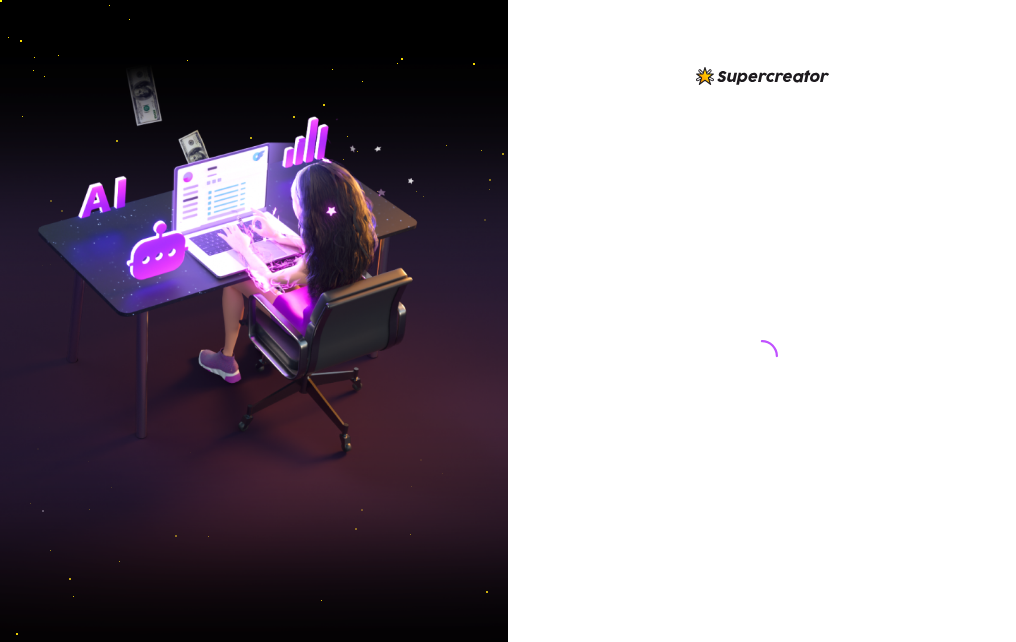 scroll, scrollTop: 0, scrollLeft: 0, axis: both 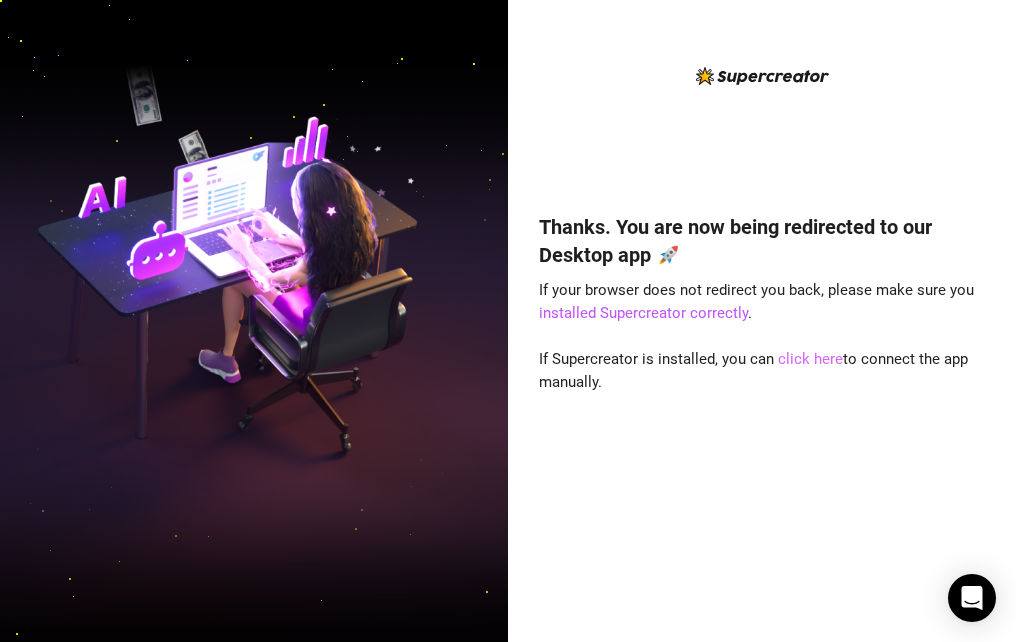 click on "click here" at bounding box center [810, 359] 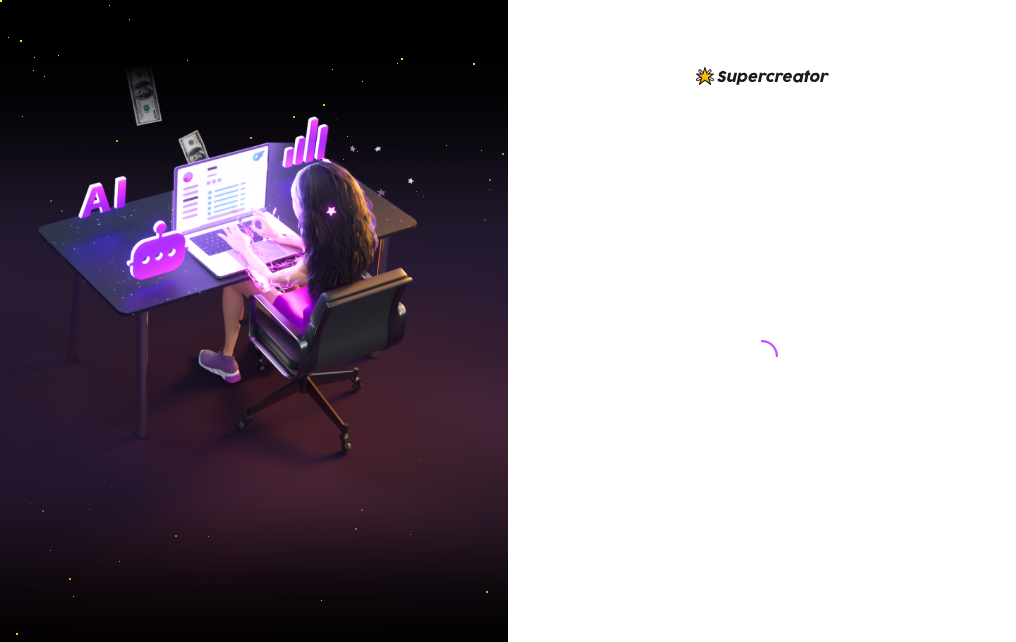 scroll, scrollTop: 0, scrollLeft: 0, axis: both 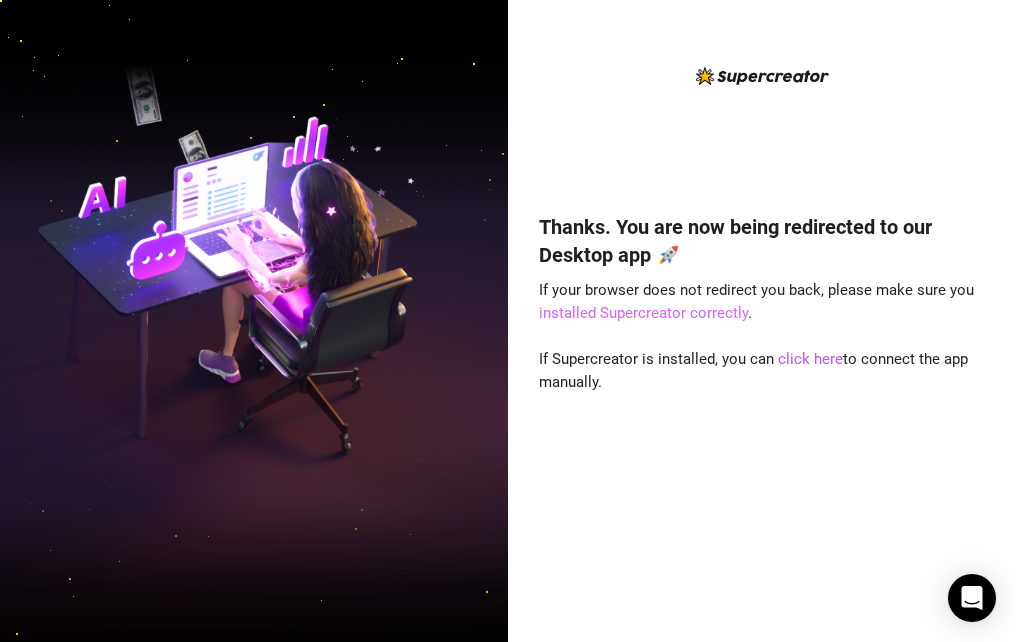 click on "installed Supercreator correctly" at bounding box center (643, 313) 